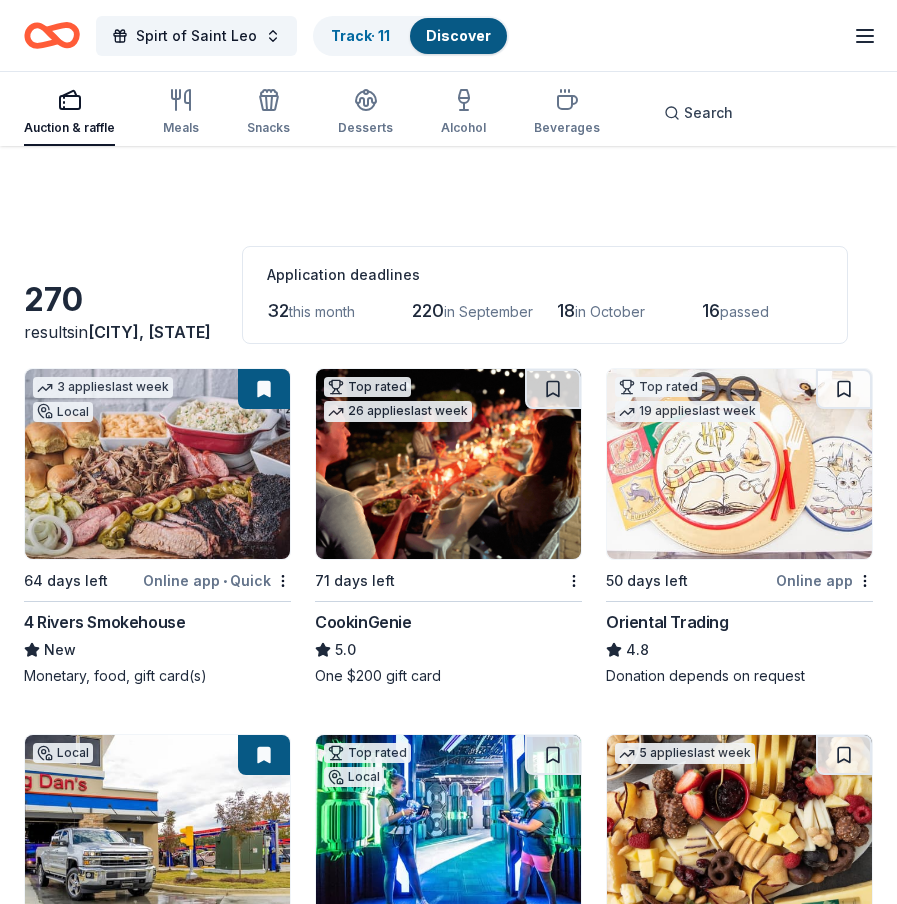 scroll, scrollTop: 1663, scrollLeft: 0, axis: vertical 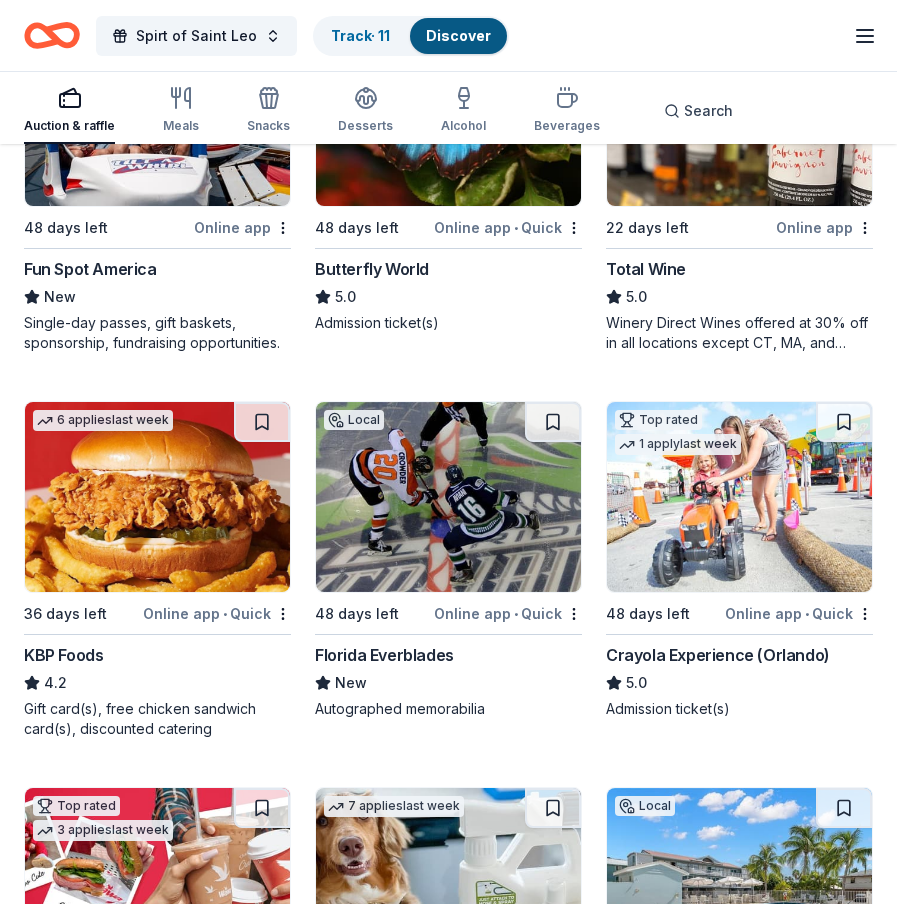 click at bounding box center [739, 497] 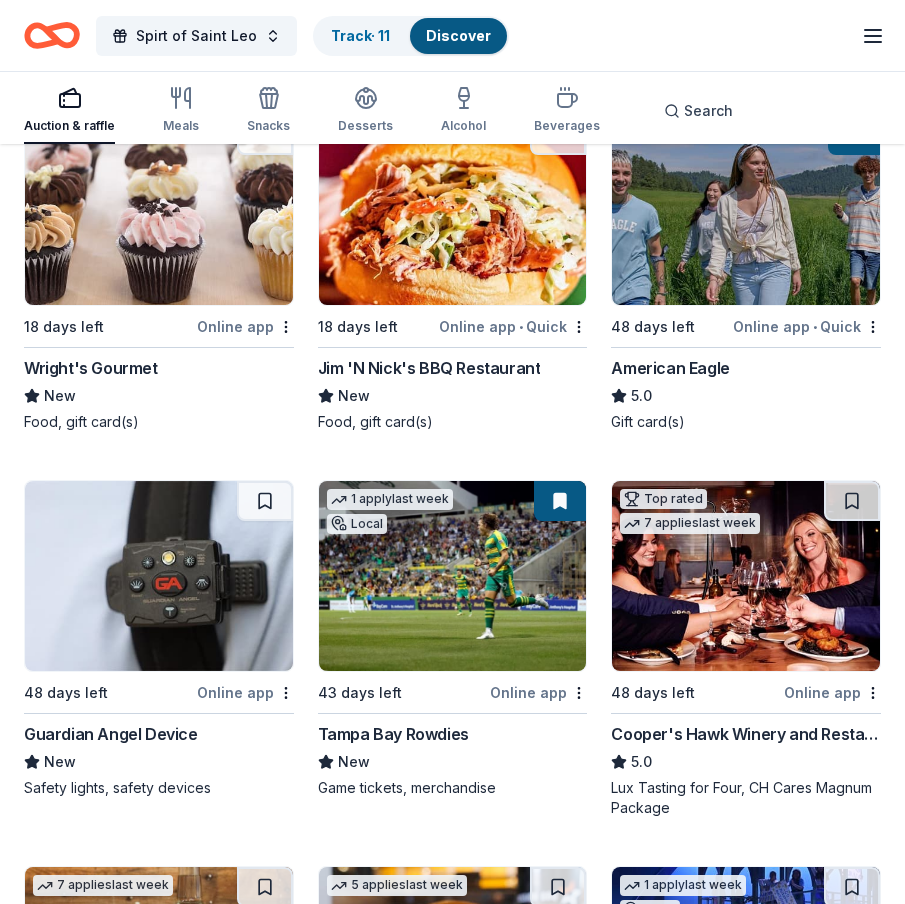 scroll, scrollTop: 4833, scrollLeft: 0, axis: vertical 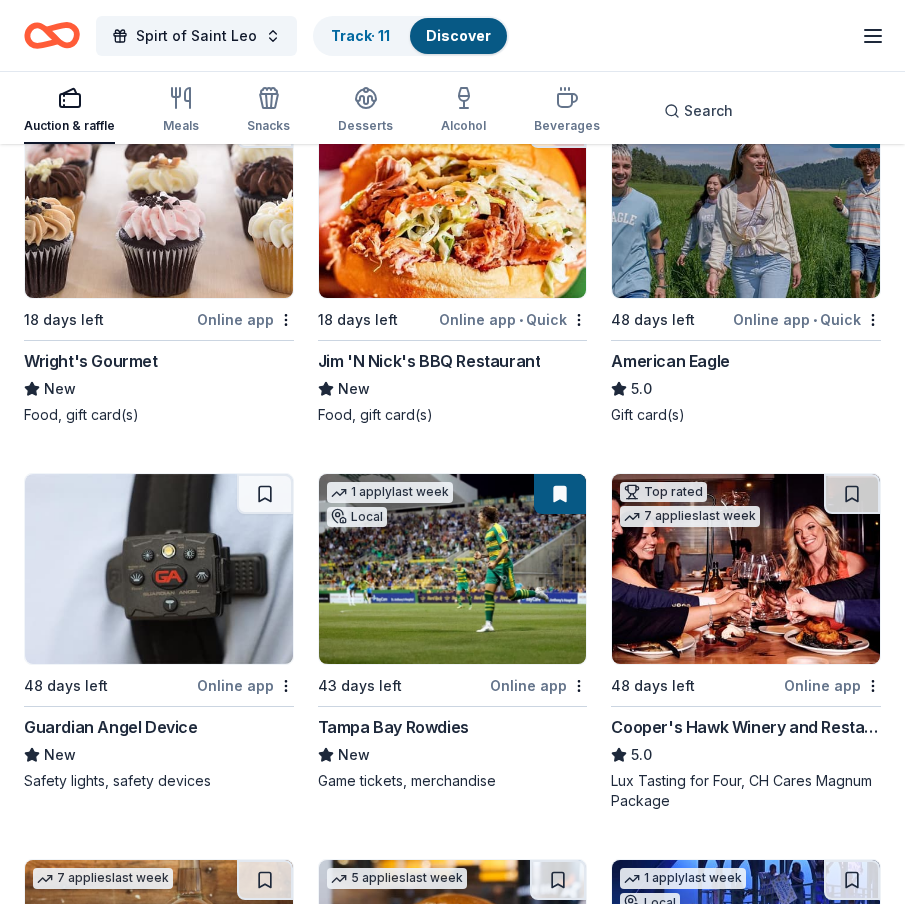 click at bounding box center [746, 569] 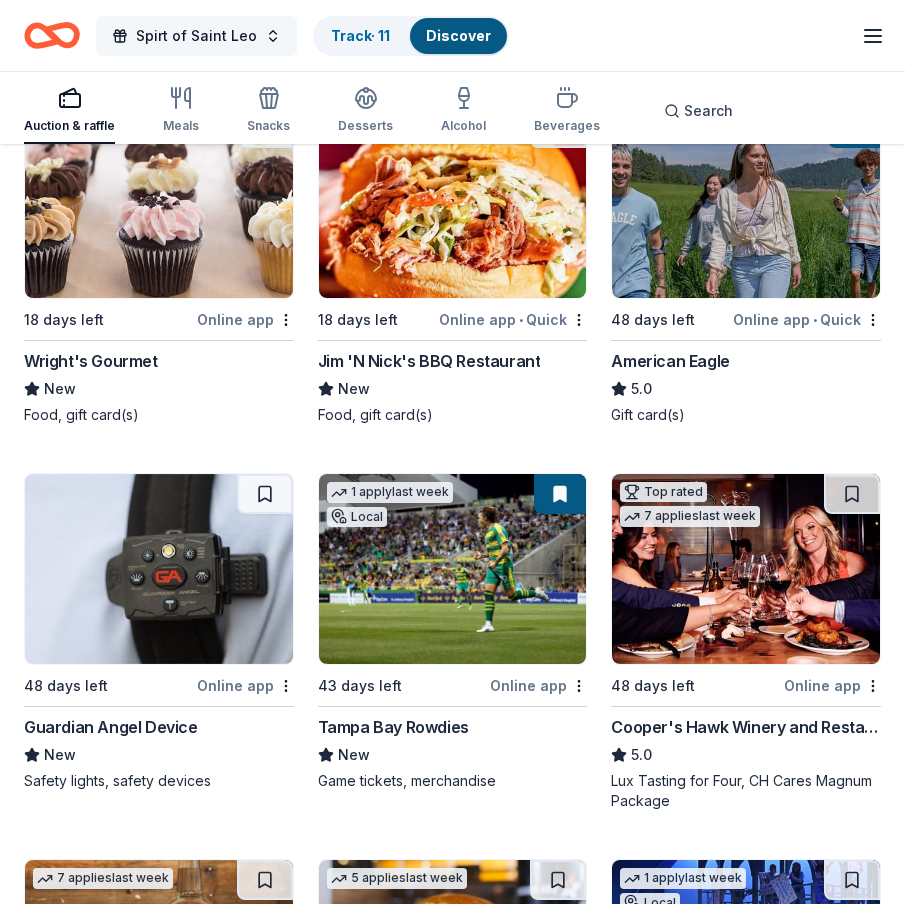 click on "Spirt of Saint Leo" at bounding box center [196, 36] 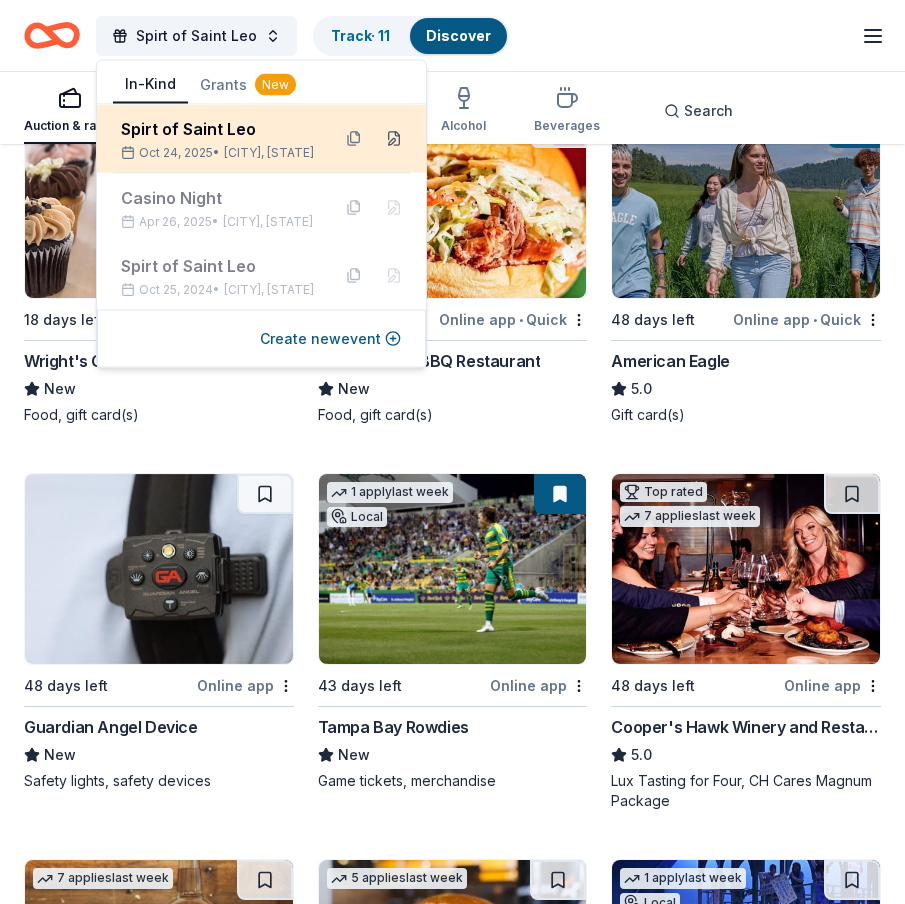 click at bounding box center [394, 139] 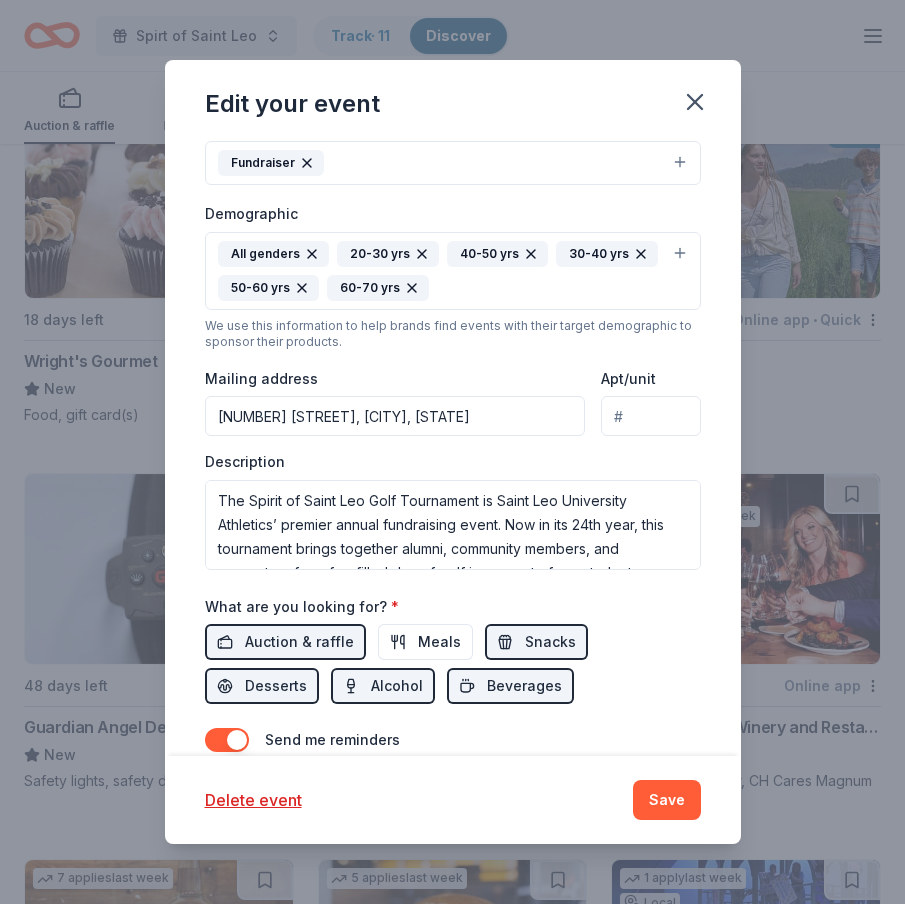 scroll, scrollTop: 415, scrollLeft: 0, axis: vertical 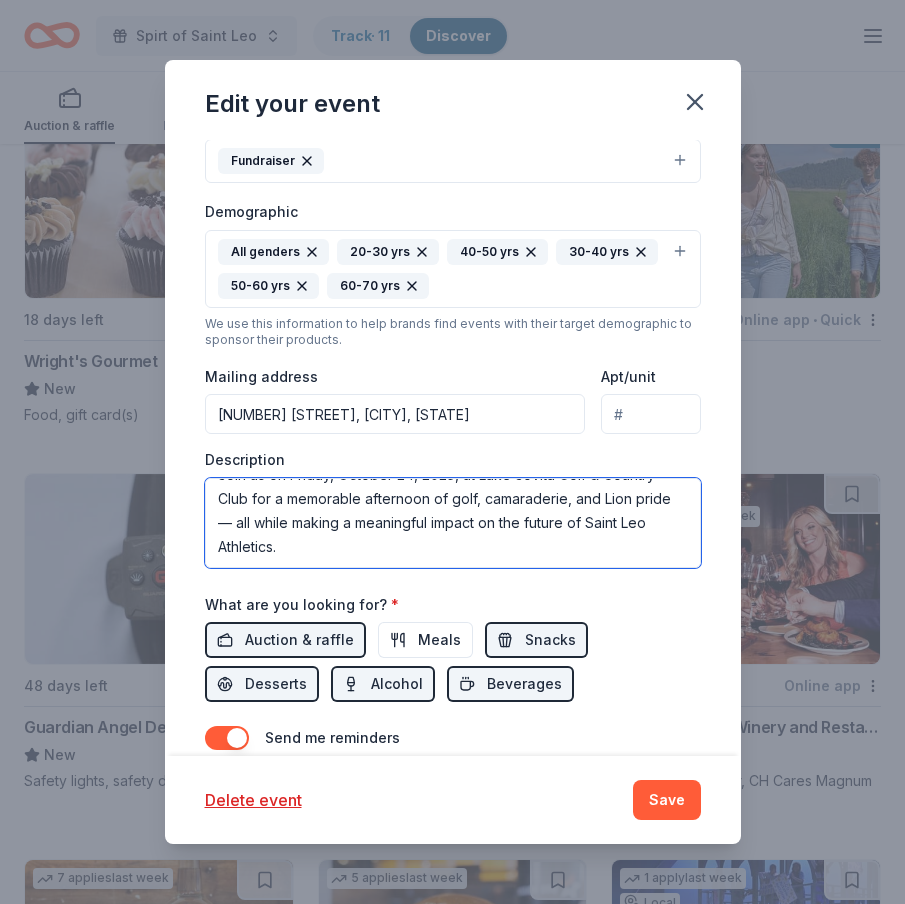 drag, startPoint x: 217, startPoint y: 491, endPoint x: 449, endPoint y: 571, distance: 245.40579 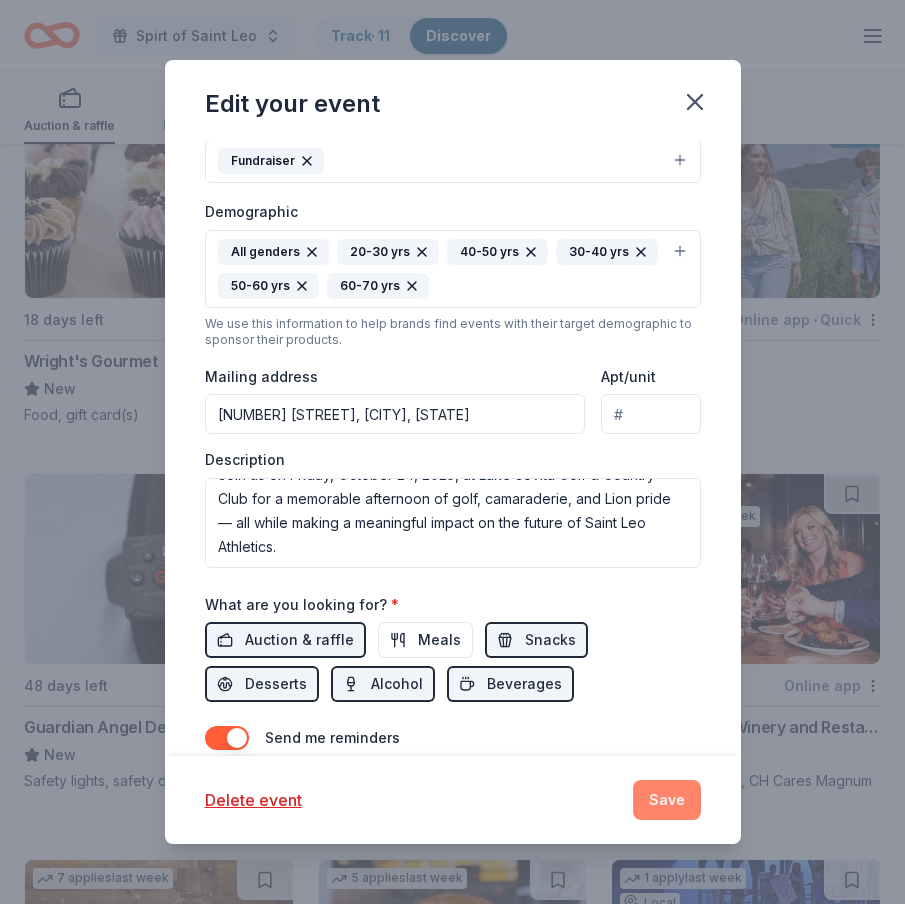click on "Save" at bounding box center [667, 800] 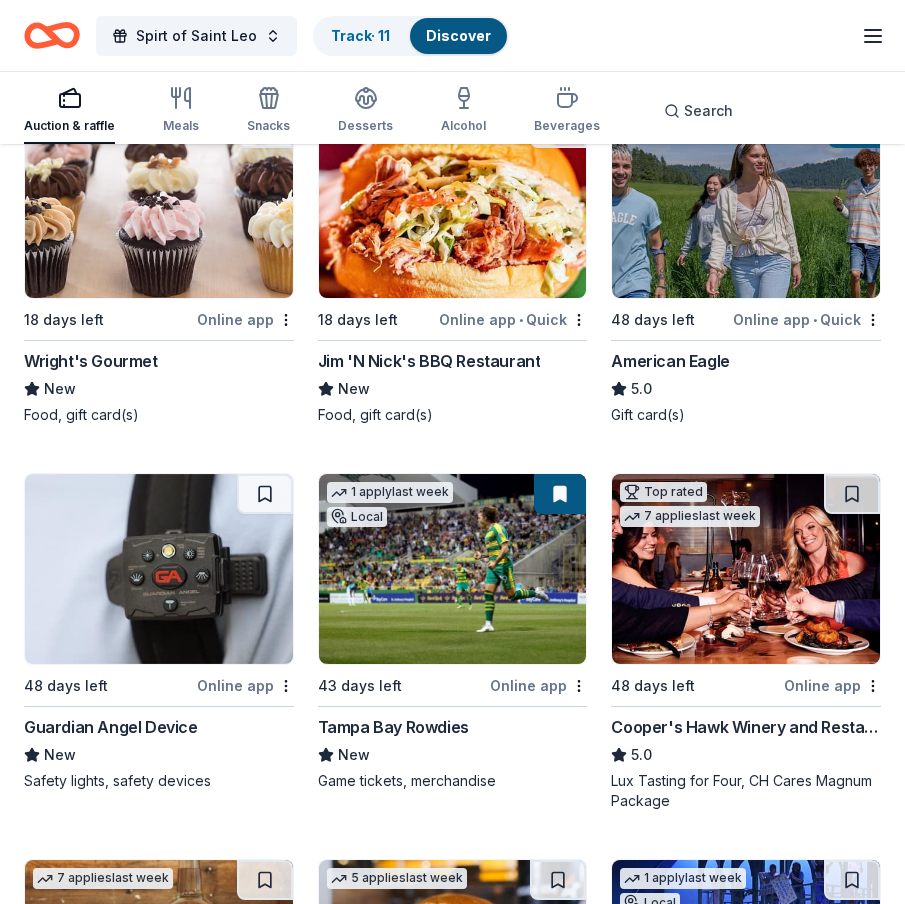 scroll, scrollTop: 0, scrollLeft: 0, axis: both 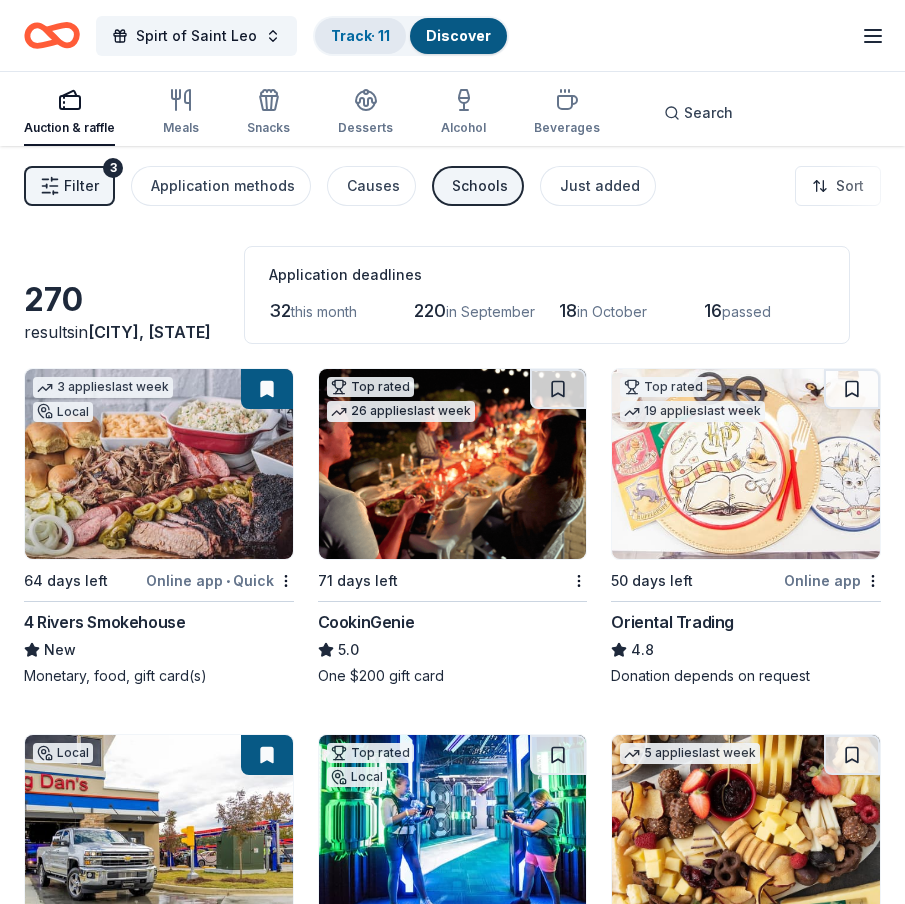 click on "Track  · 11" at bounding box center [360, 35] 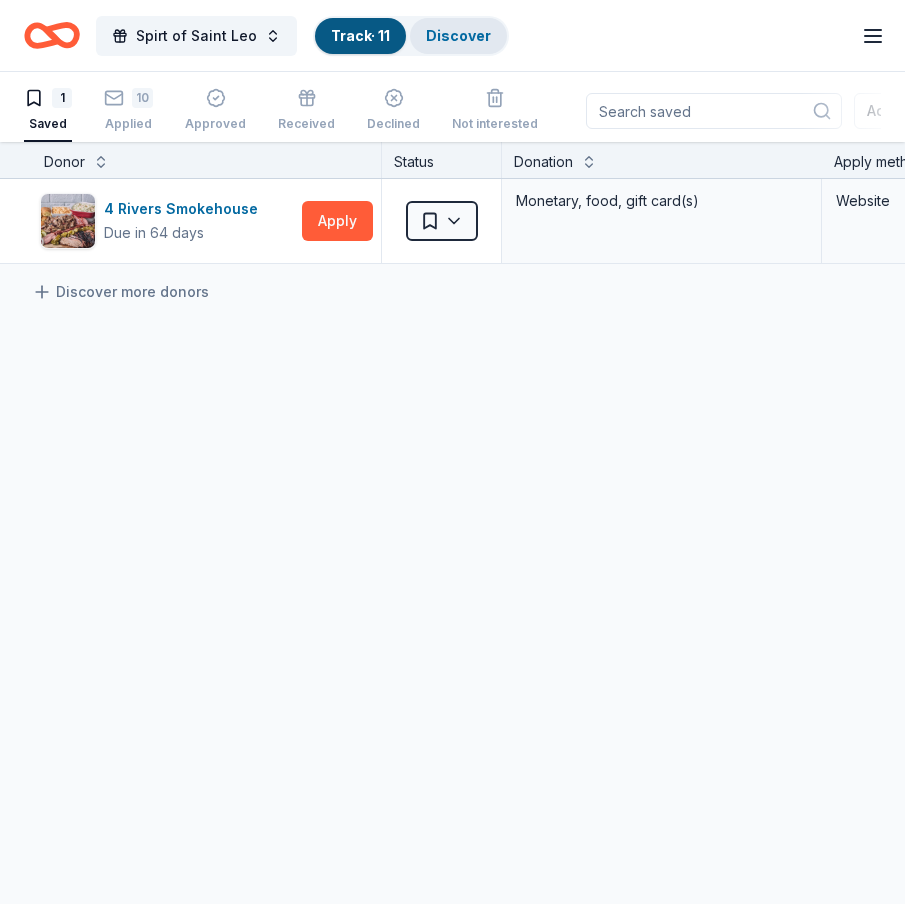 click on "Discover" at bounding box center (458, 35) 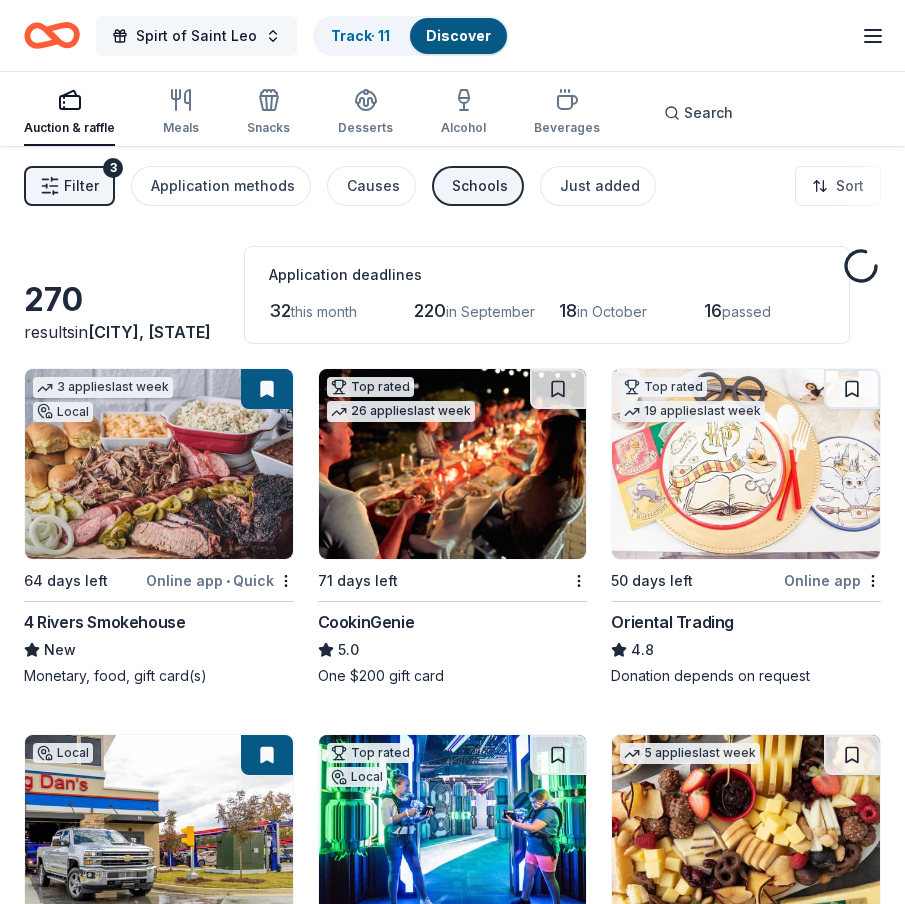 click on "Spirt of Saint Leo" at bounding box center (196, 36) 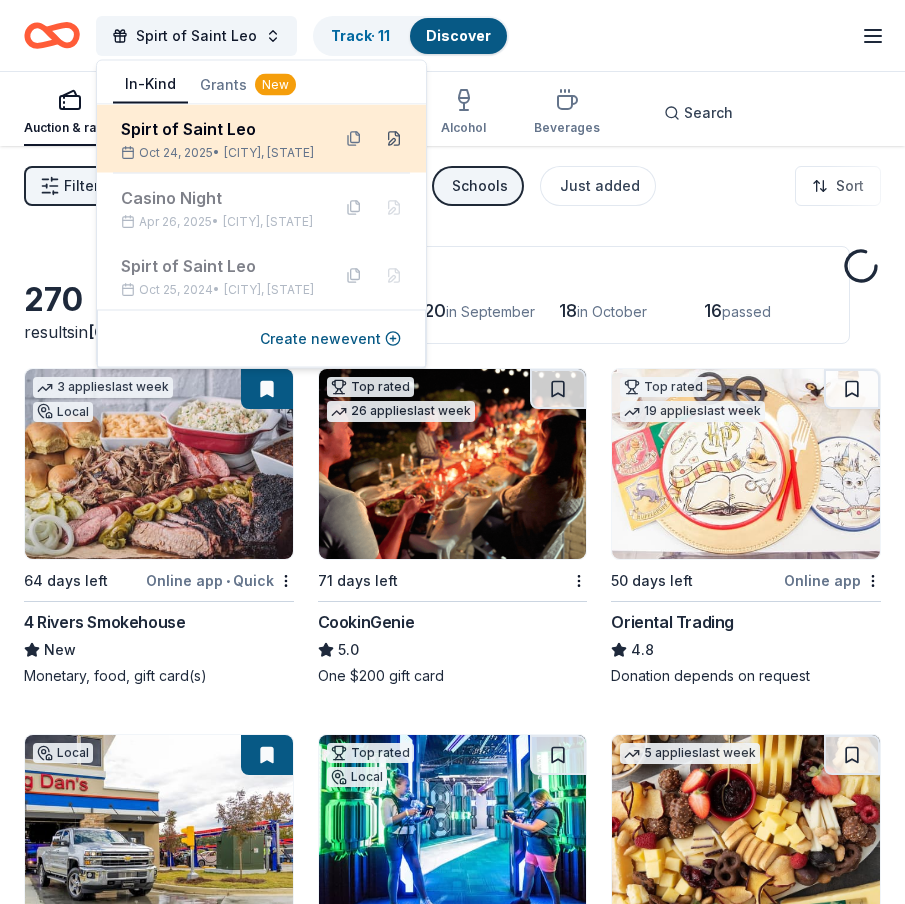 click at bounding box center [394, 139] 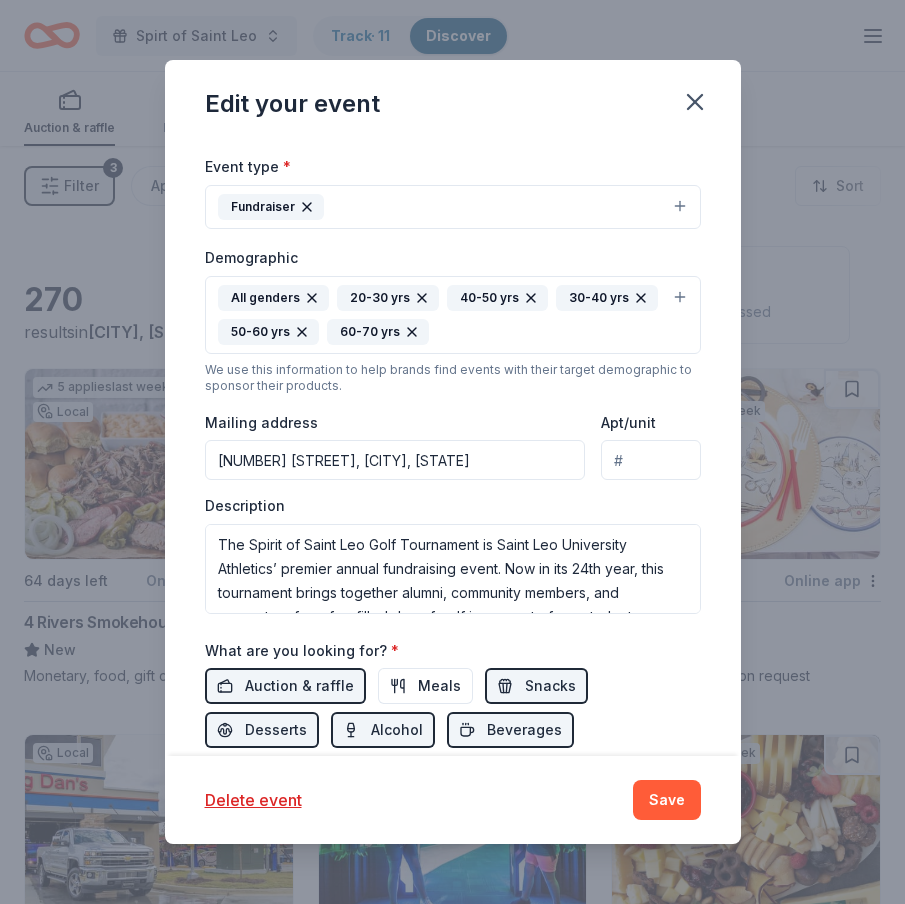 scroll, scrollTop: 371, scrollLeft: 0, axis: vertical 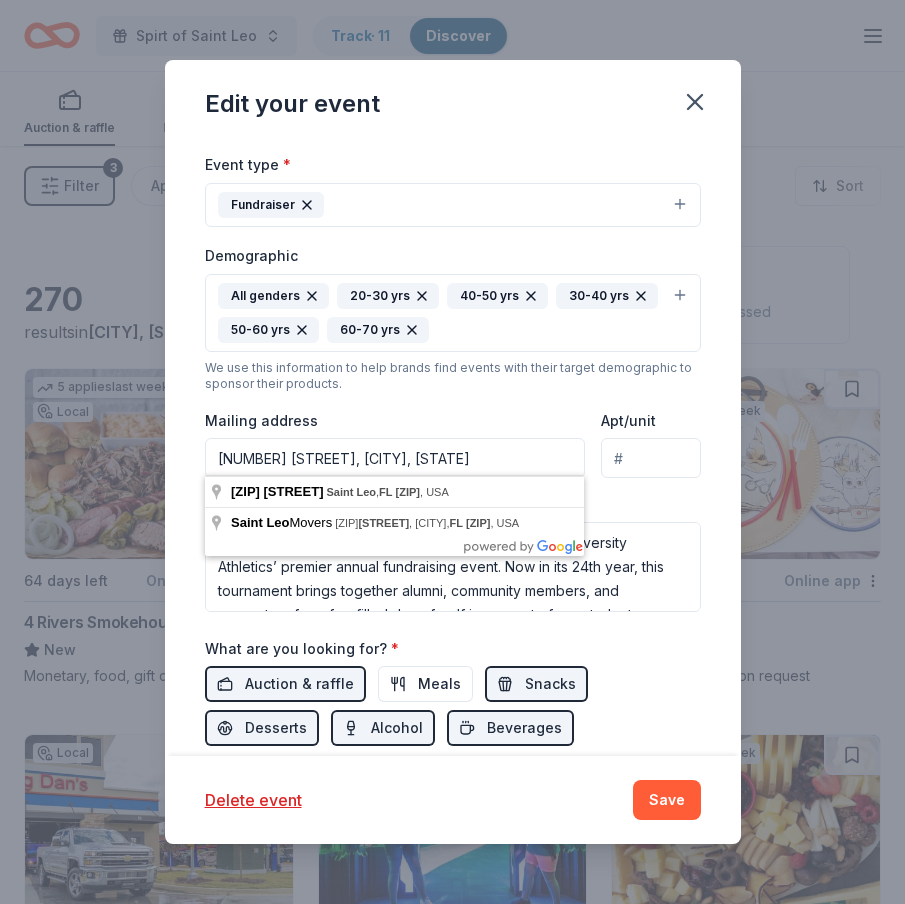 drag, startPoint x: 528, startPoint y: 460, endPoint x: 203, endPoint y: 455, distance: 325.03845 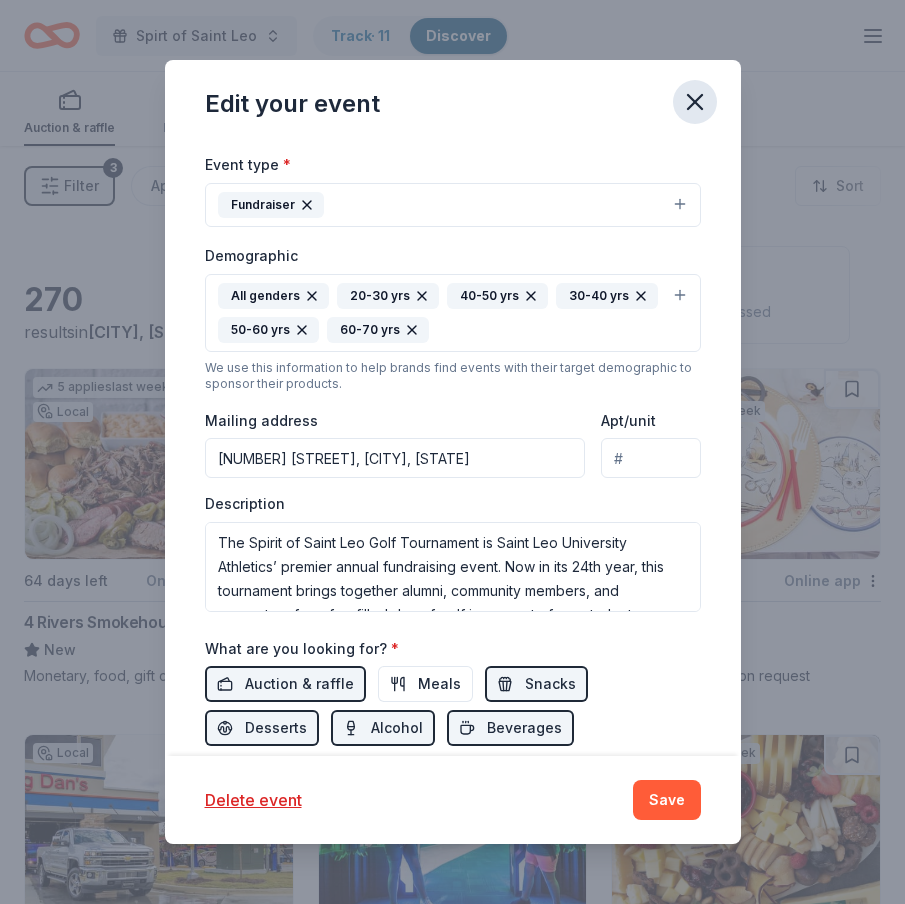 click 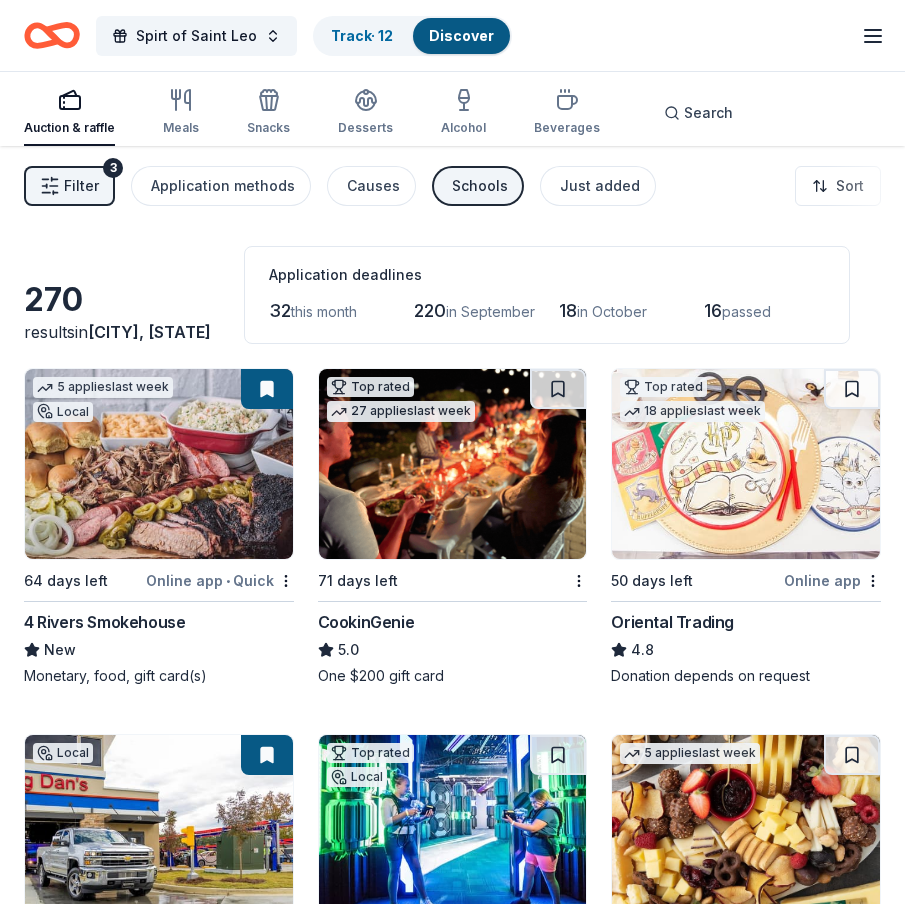 click on "Spirt of Saint Leo Track  · 12 Discover Earn Rewards" at bounding box center [452, 35] 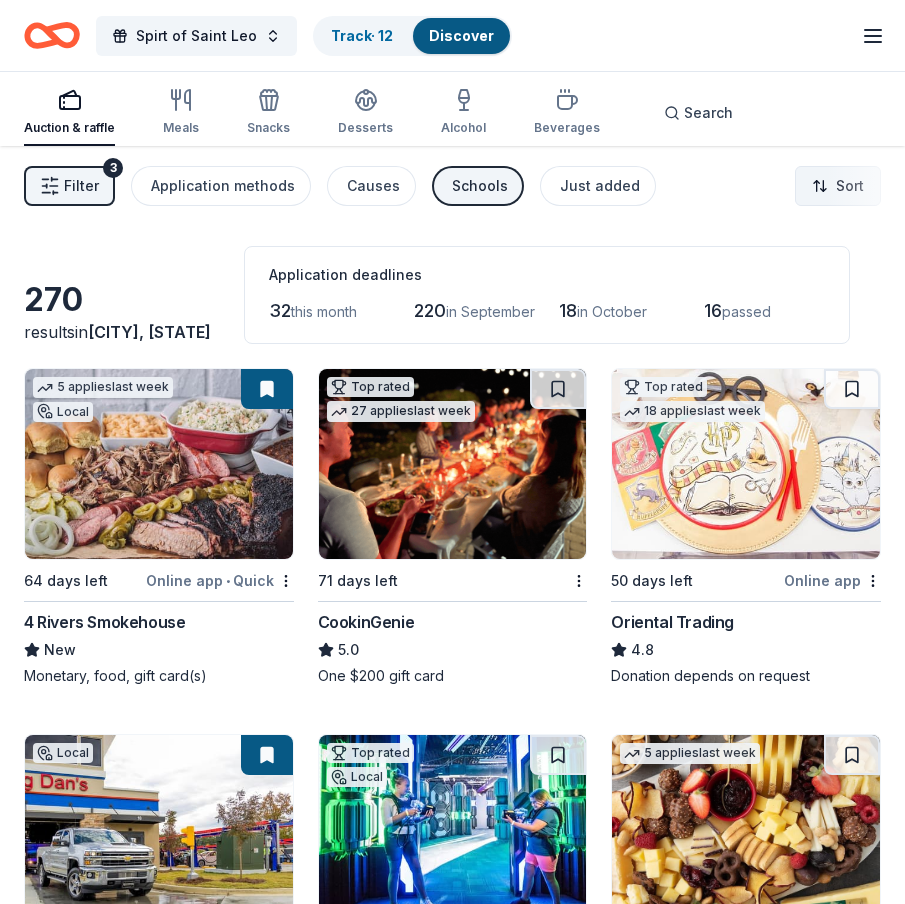 click on "Spirt of Saint Leo Track  · 12 Discover Earn Rewards Auction & raffle Meals Snacks Desserts Alcohol Beverages Search Filter 3 Application methods Causes Schools Just added Sort 270 results  in  Saint Leo, FL Application deadlines 32  this month 220  in September 18  in October 16  passed 5   applies  last week Local 64 days left Online app • Quick 4 Rivers Smokehouse New Monetary, food, gift card(s) Top rated 27   applies  last week 71 days left CookinGenie 5.0 One $200 gift card Top rated 18   applies  last week 50 days left Online app Oriental Trading 4.8 Donation depends on request Local 48 days left Online app Big Dan's Car Wash New Gift cards, wash passes Top rated Local 48 days left Online app WonderWorks Orlando 5.0 Tickets 5   applies  last week 48 days left Online app • Quick Gordon Food Service Store 4.7 Gift card(s) Top rated 12   applies  last week 18 days left Online app Kendra Scott 4.7 Top rated 21   applies  last week 48 days left Online app • Quick BarkBox 5.0 Dog toy(s), dog food 1" at bounding box center [452, 452] 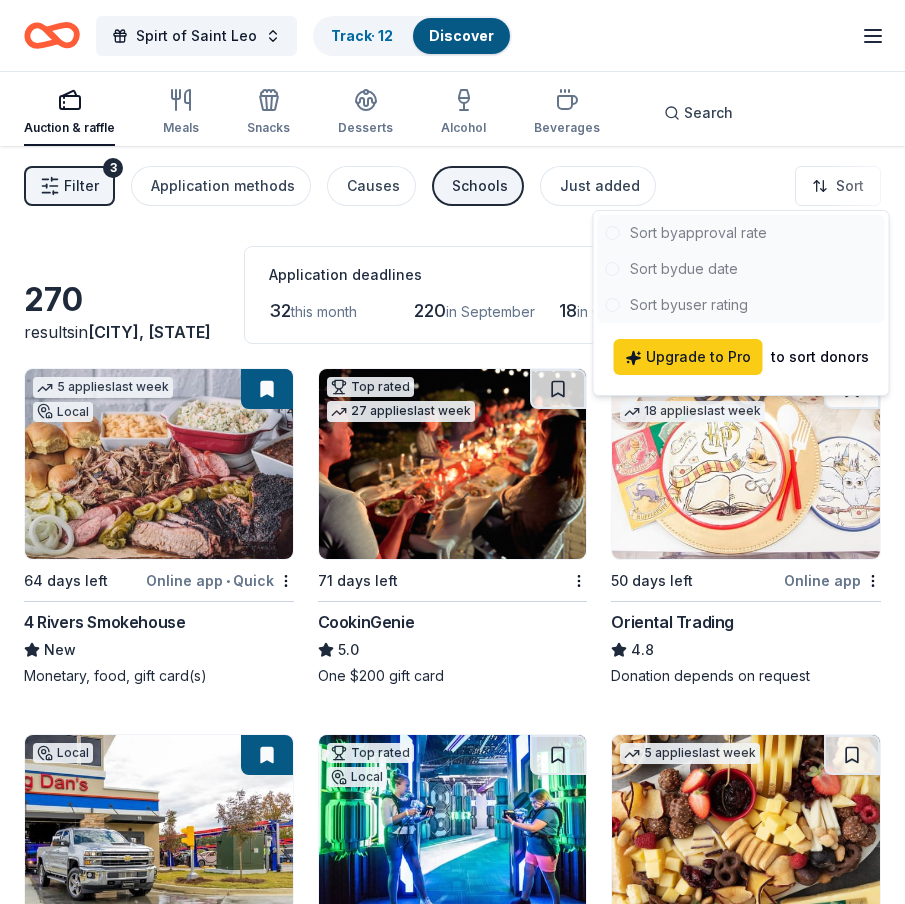 click at bounding box center [741, 269] 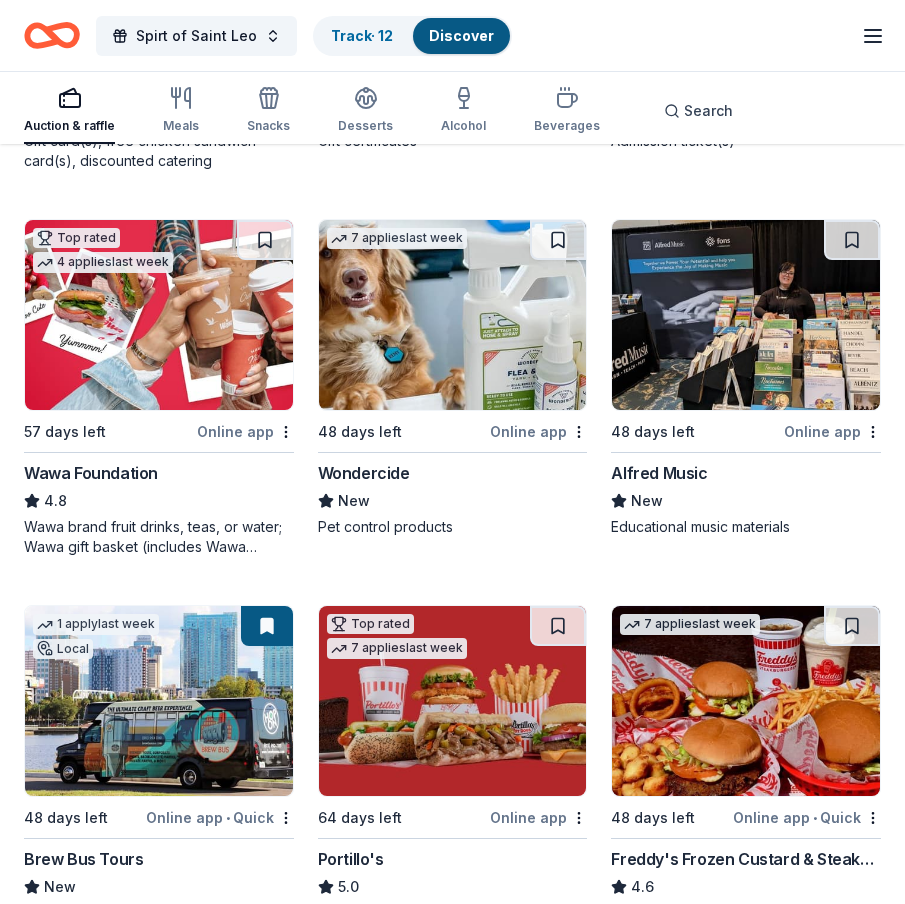 scroll, scrollTop: 2816, scrollLeft: 0, axis: vertical 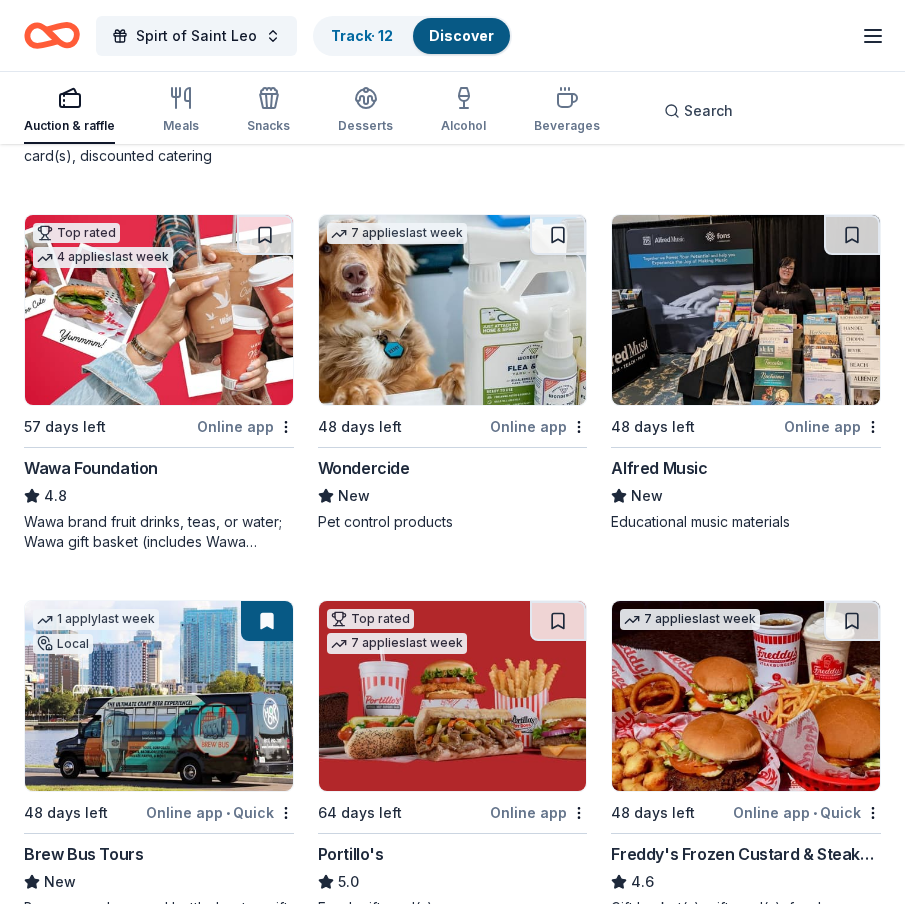 click at bounding box center (453, 696) 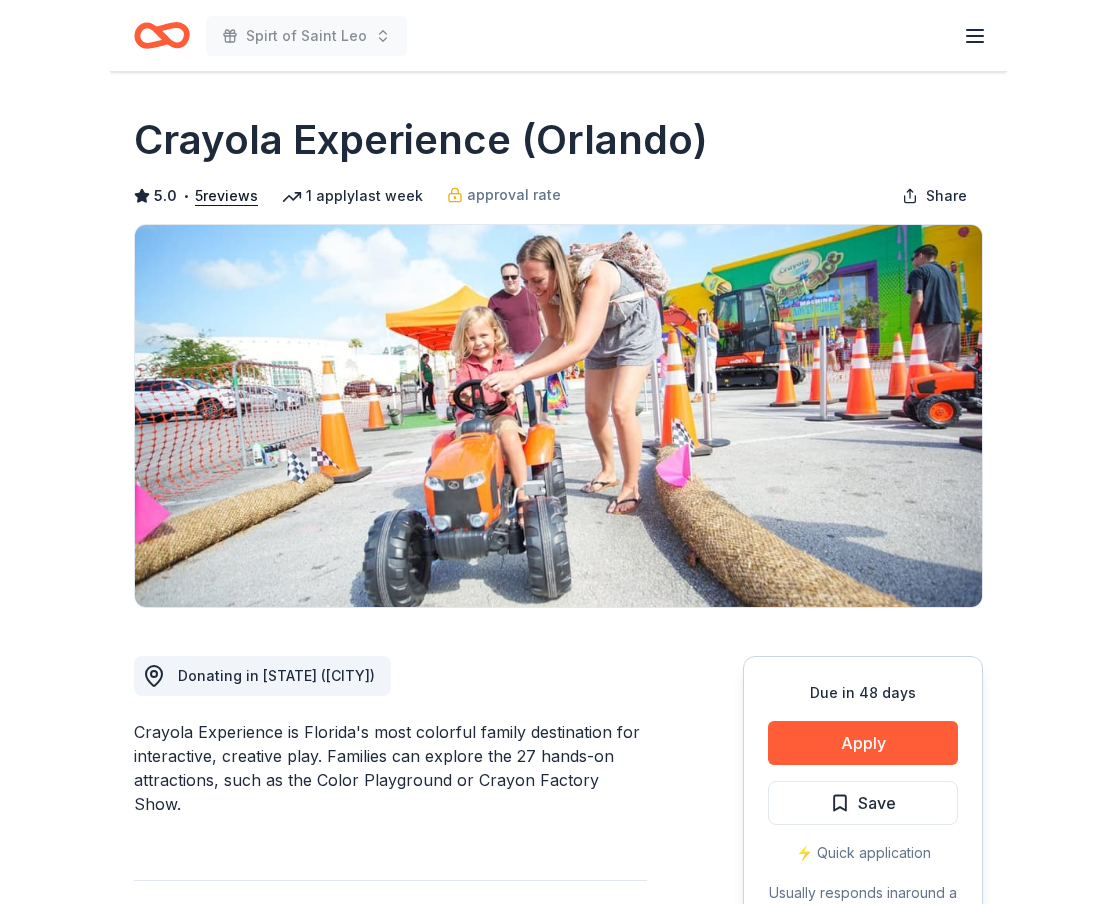 scroll, scrollTop: 0, scrollLeft: 0, axis: both 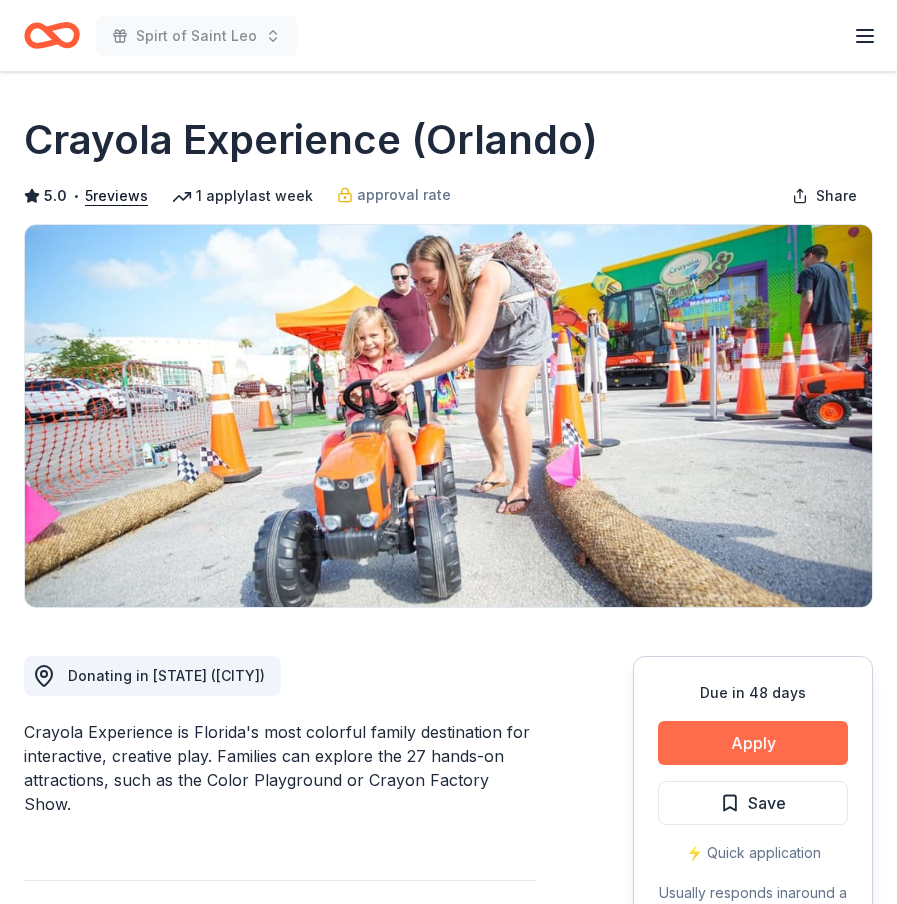 click on "Apply" at bounding box center (753, 743) 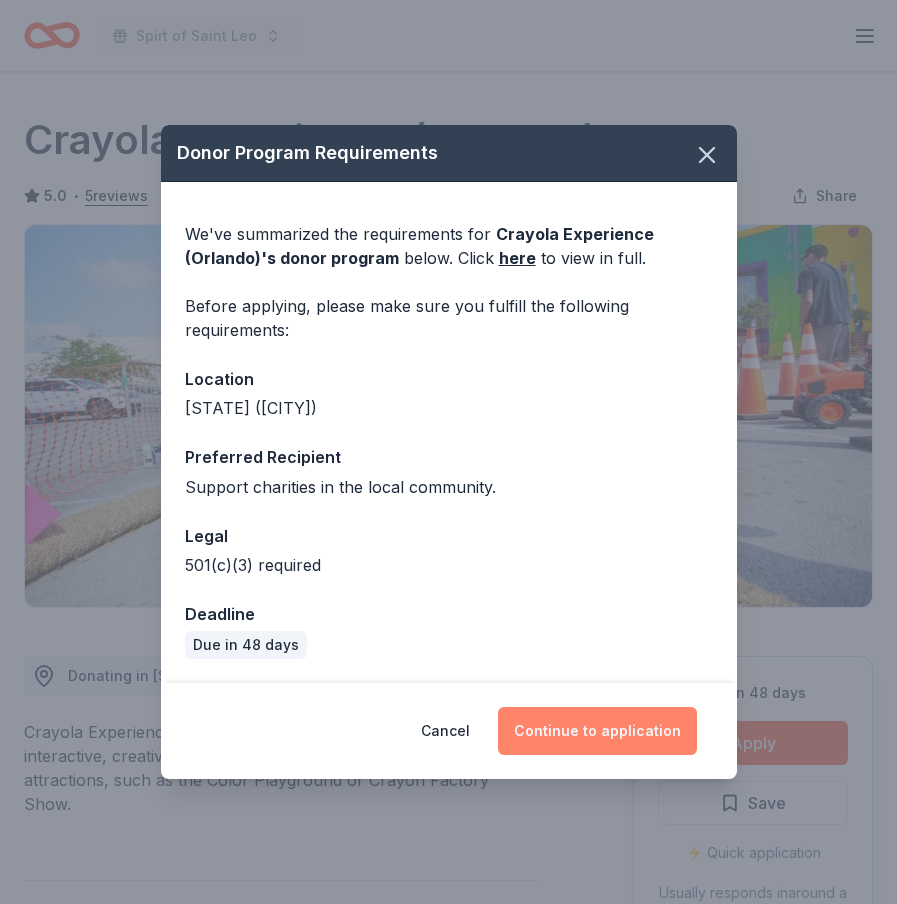 click on "Continue to application" at bounding box center (597, 731) 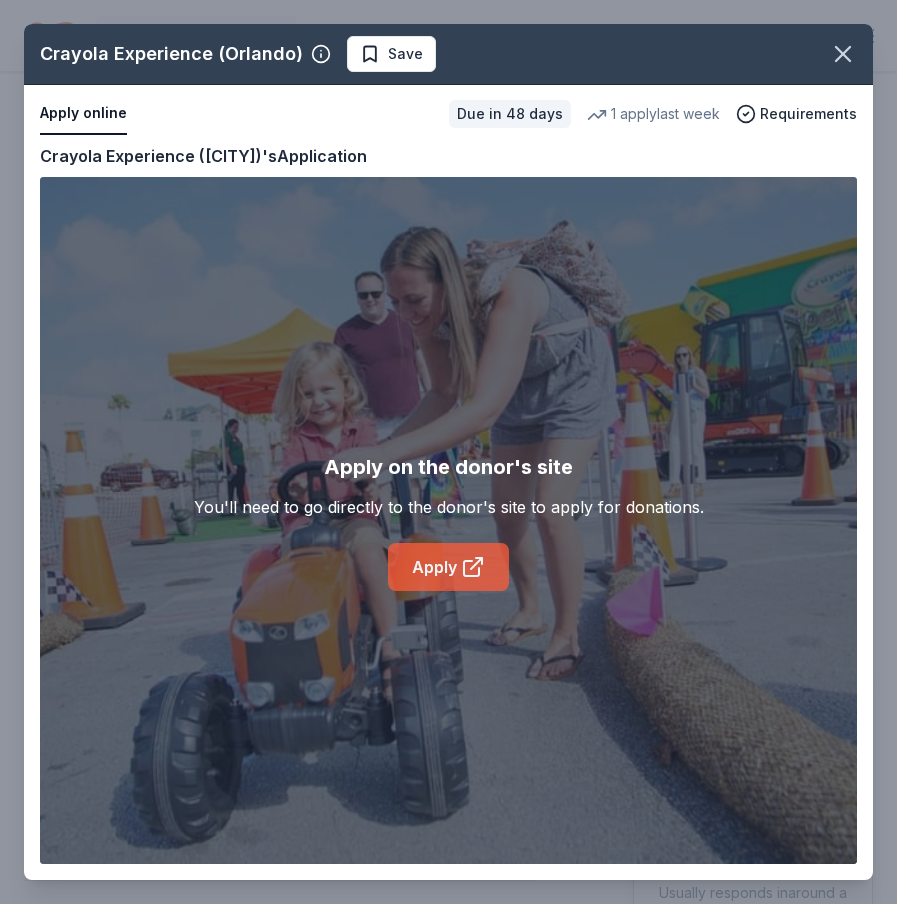 click 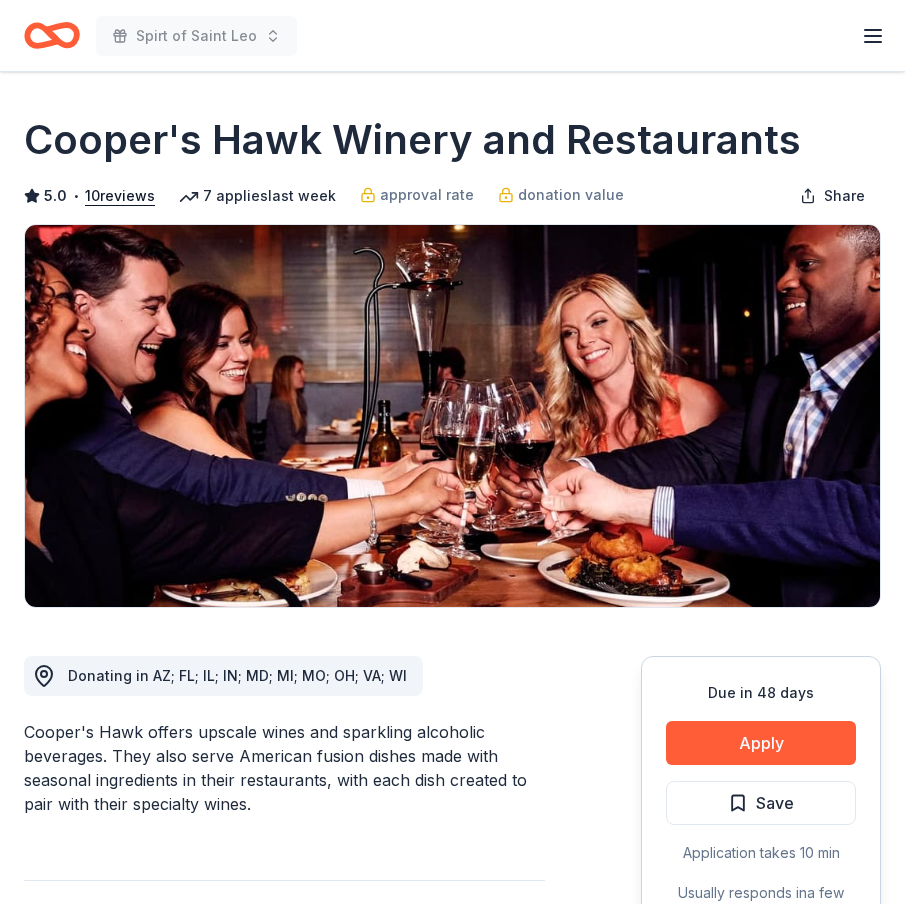 scroll, scrollTop: 0, scrollLeft: 0, axis: both 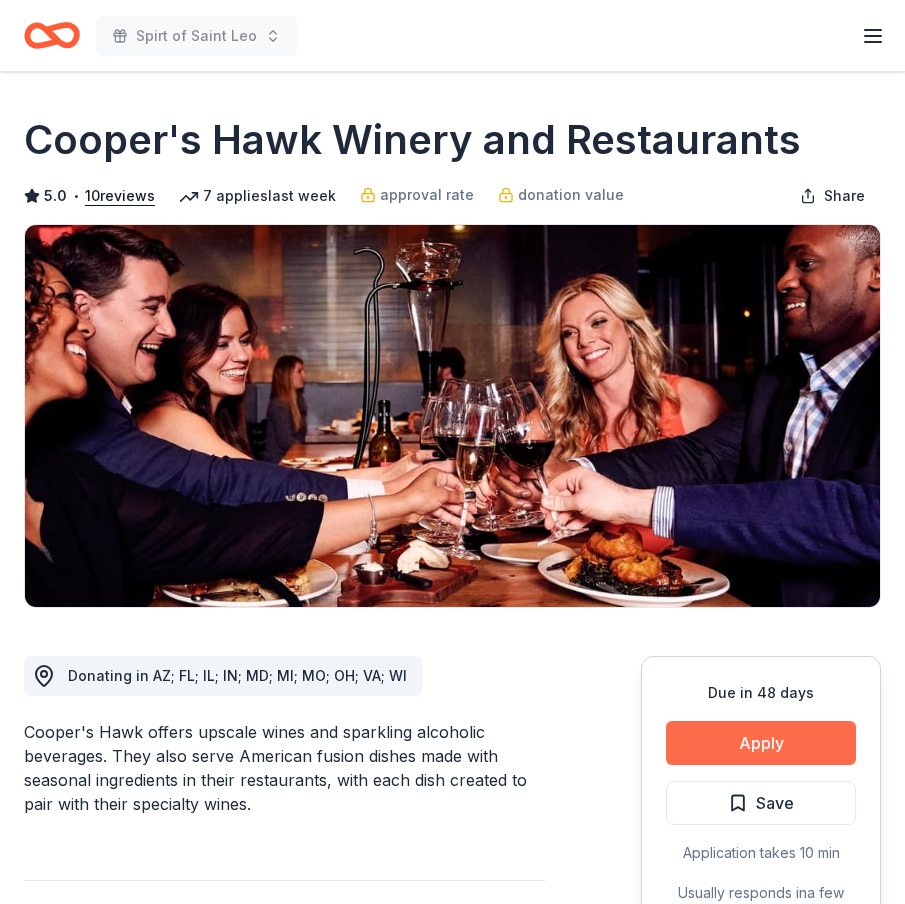 click on "Apply" at bounding box center (761, 743) 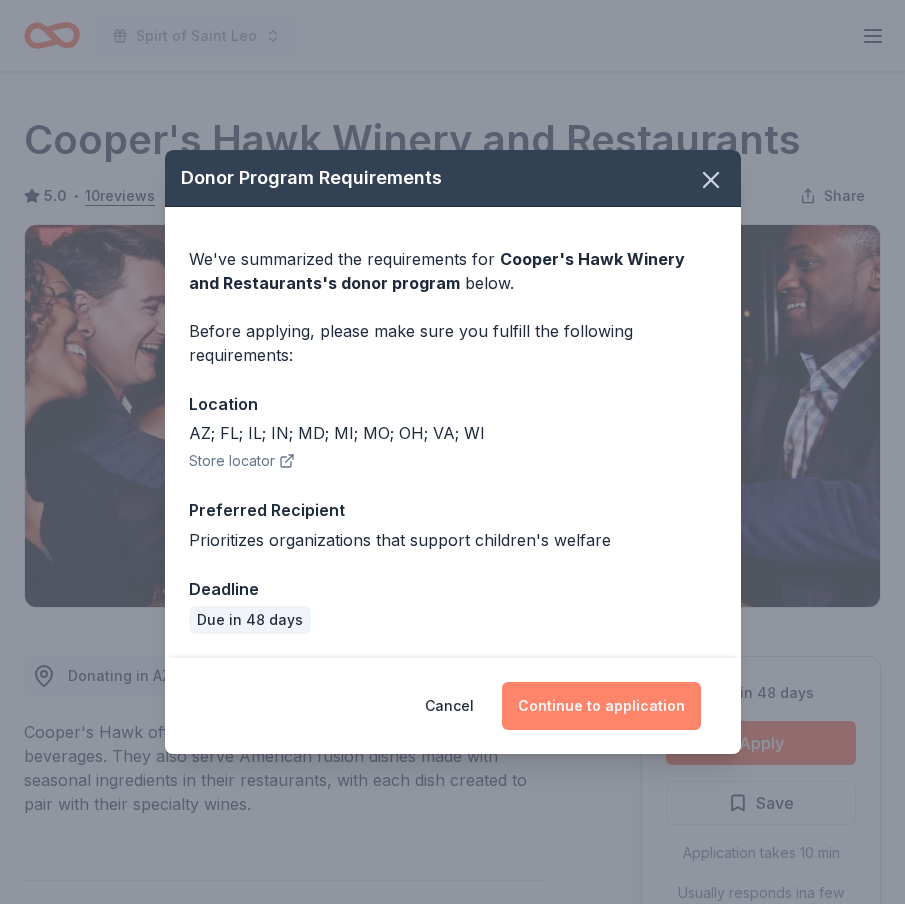 click on "Continue to application" at bounding box center (601, 706) 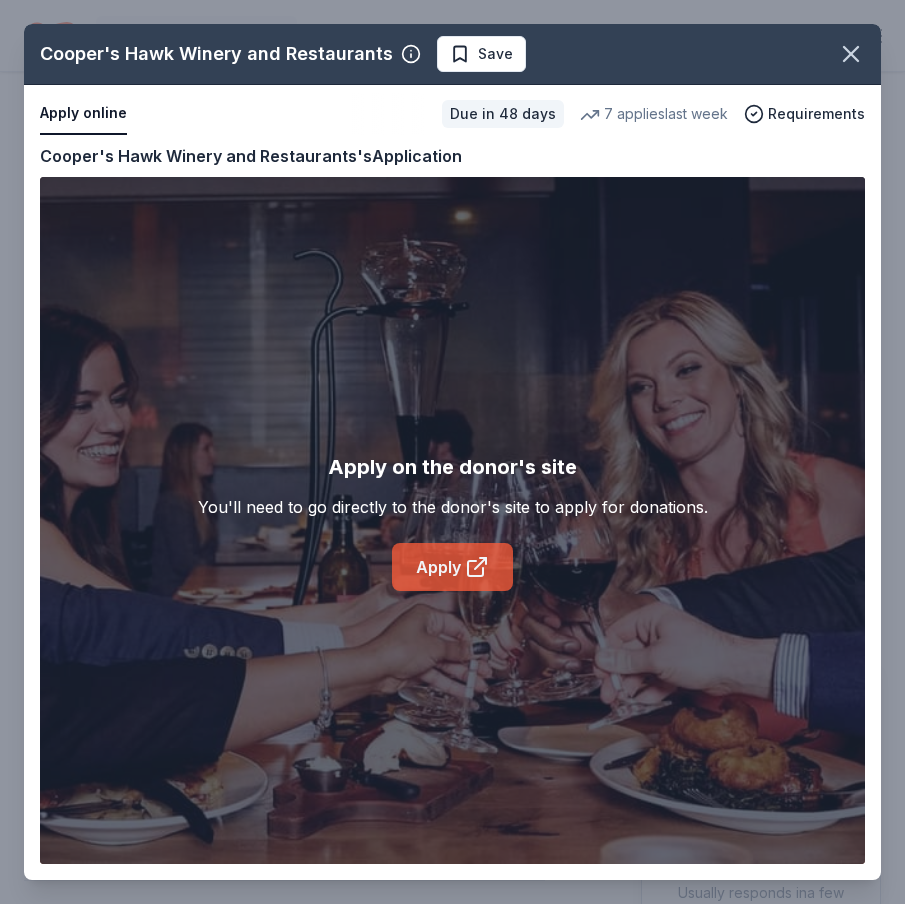 click 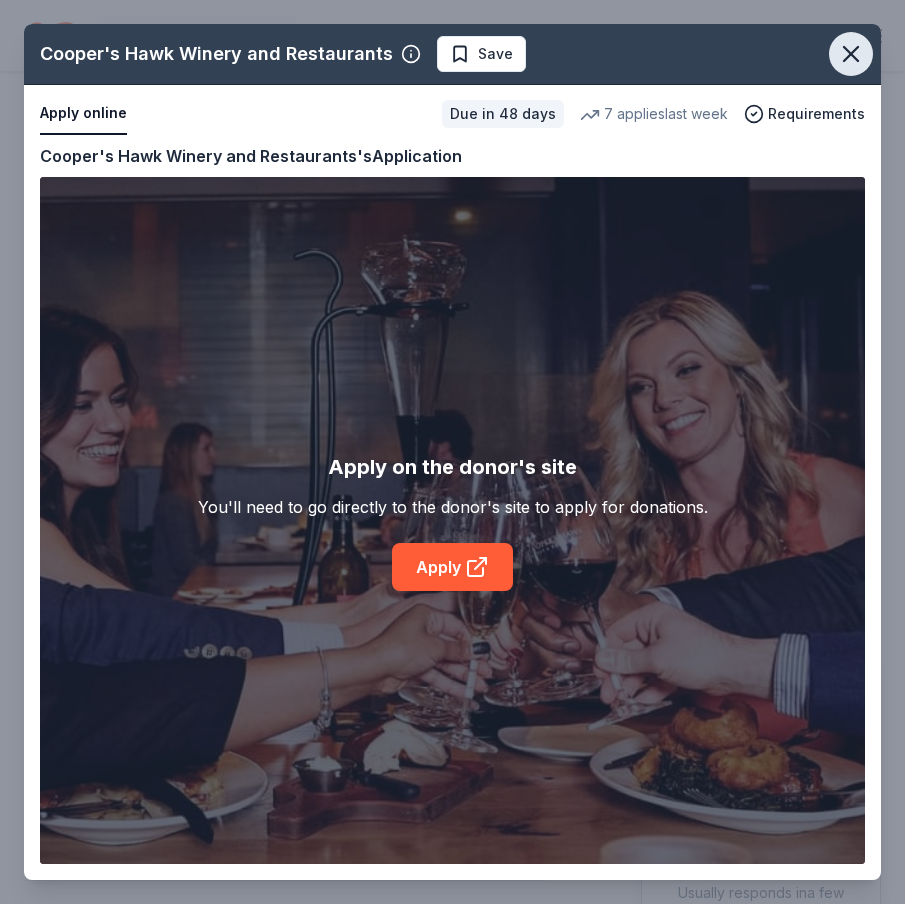click 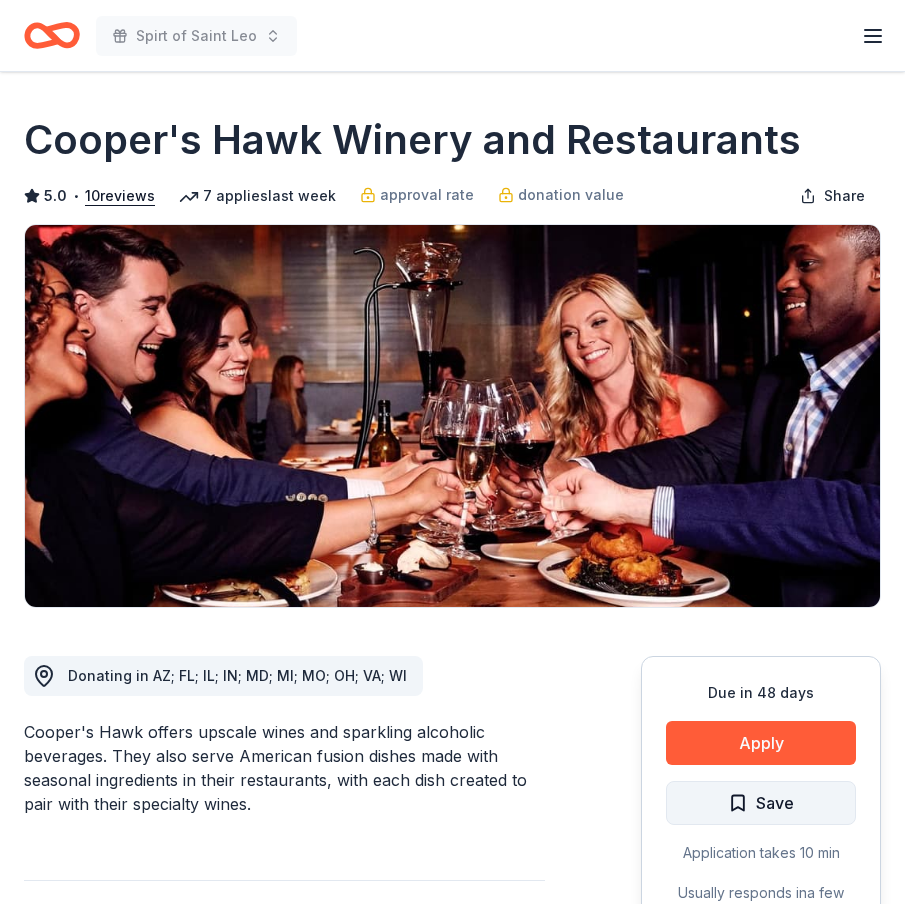 click on "Save" at bounding box center [775, 803] 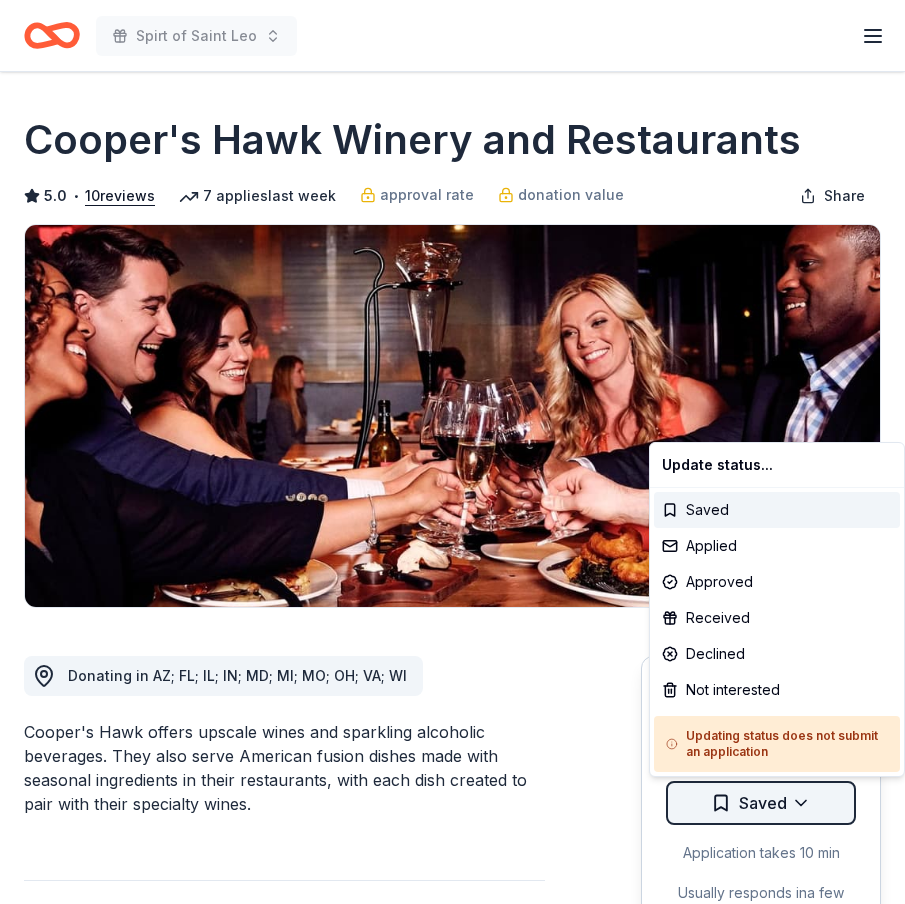 click on "Spirt of Saint Leo Earn Rewards Due in 48 days Share Cooper's Hawk Winery and Restaurants 5.0 • 10  reviews 7   applies  last week approval rate donation value Share Donating in AZ; FL; IL; IN; MD; MI; MO; OH; VA; WI Cooper's Hawk offers upscale wines and sparkling alcoholic beverages. They also serve American fusion dishes made with seasonal ingredients in their restaurants, with each dish created to pair with their specialty wines. What they donate Lux Tasting for Four, CH Cares Magnum Package Alcohol Auction & raffle Donation is small & easy to send to guests Who they donate to  Preferred Prioritizes organizations that support children's welfare Children Due in 48 days Apply Saved Application takes 10 min Usually responds in  a few weeks Updated  about 2 months  ago Report a mistake approval rate 20 % approved 30 % declined 50 % no response donation value (average) 20% 70% 0% 10% $xx - $xx $xx - $xx $xx - $xx $xx - $xx Upgrade to Pro to view approval rates and average donation values 5.0 • 10  reviews" at bounding box center (452, 452) 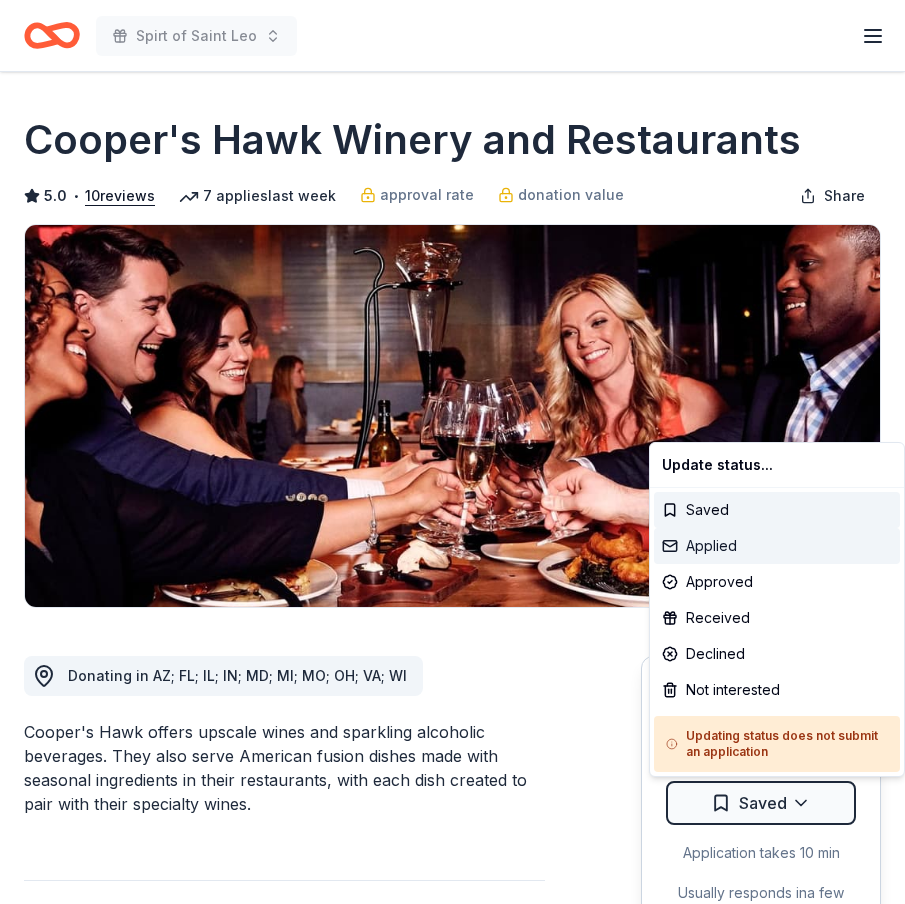 click on "Applied" at bounding box center [777, 546] 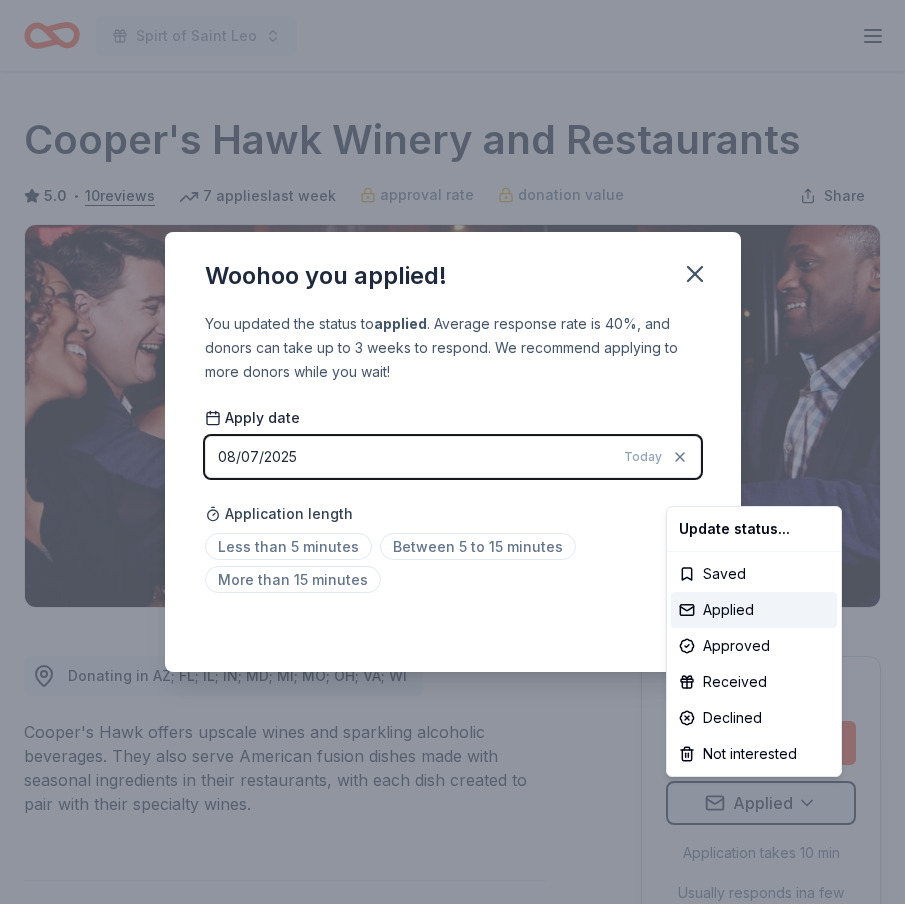 click on "Spirt of Saint Leo Earn Rewards Due in 48 days Share Cooper's Hawk Winery and Restaurants 5.0 • 10  reviews 7   applies  last week approval rate donation value Share Donating in AZ; FL; IL; IN; MD; MI; MO; OH; VA; WI Cooper's Hawk offers upscale wines and sparkling alcoholic beverages. They also serve American fusion dishes made with seasonal ingredients in their restaurants, with each dish created to pair with their specialty wines. What they donate Lux Tasting for Four, CH Cares Magnum Package Alcohol Auction & raffle Donation is small & easy to send to guests Who they donate to  Preferred Prioritizes organizations that support children's welfare Children Due in 48 days Apply Applied Application takes 10 min Usually responds in  a few weeks Updated  about 2 months  ago Report a mistake approval rate 20 % approved 30 % declined 50 % no response donation value (average) 20% 70% 0% 10% $xx - $xx $xx - $xx $xx - $xx $xx - $xx Upgrade to Pro to view approval rates and average donation values 5.0 • 10 10 •" at bounding box center (452, 452) 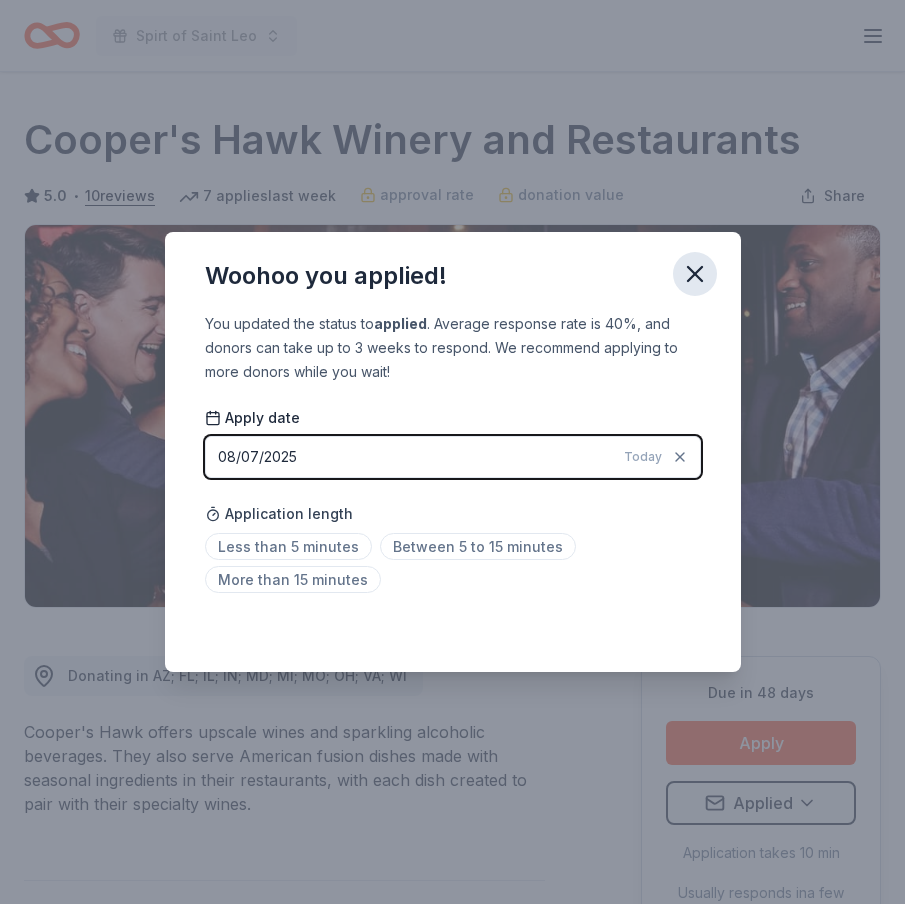 click 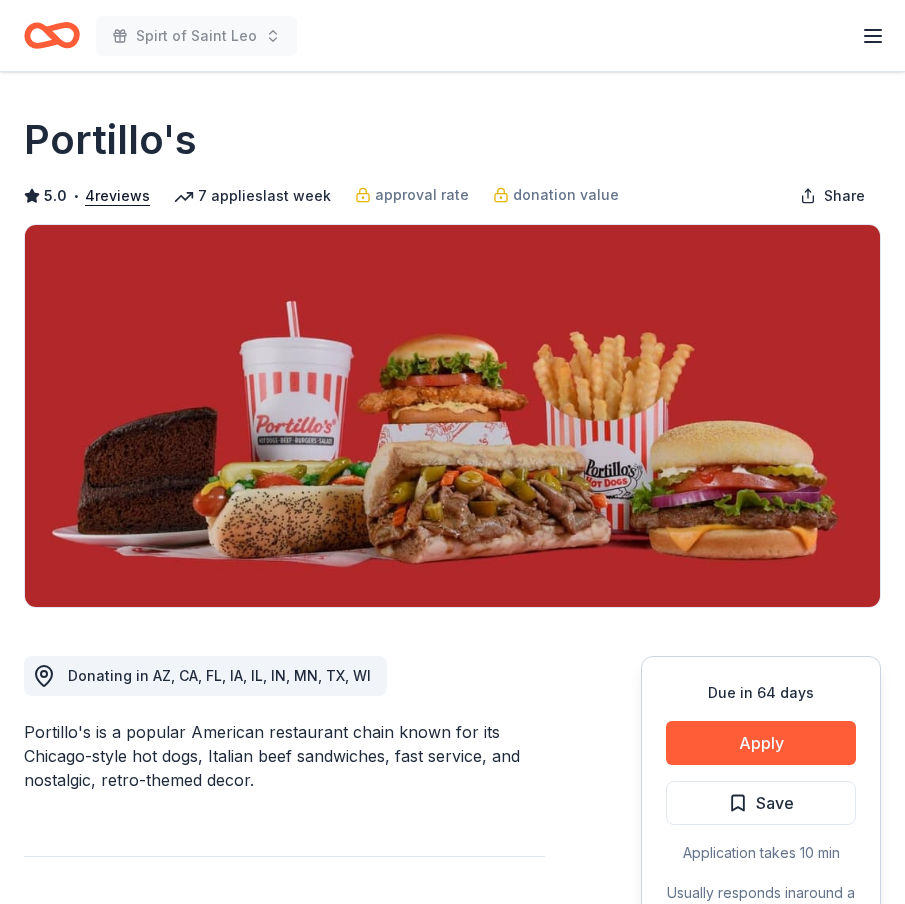 scroll, scrollTop: 0, scrollLeft: 0, axis: both 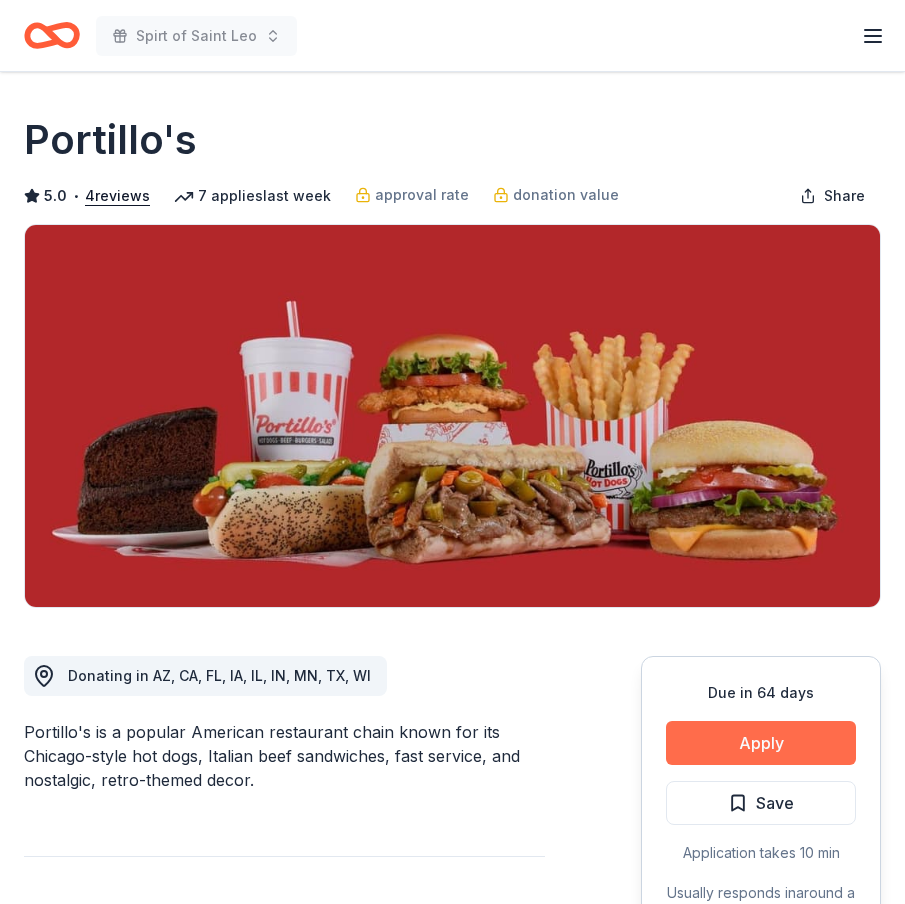 click on "Apply" at bounding box center [761, 743] 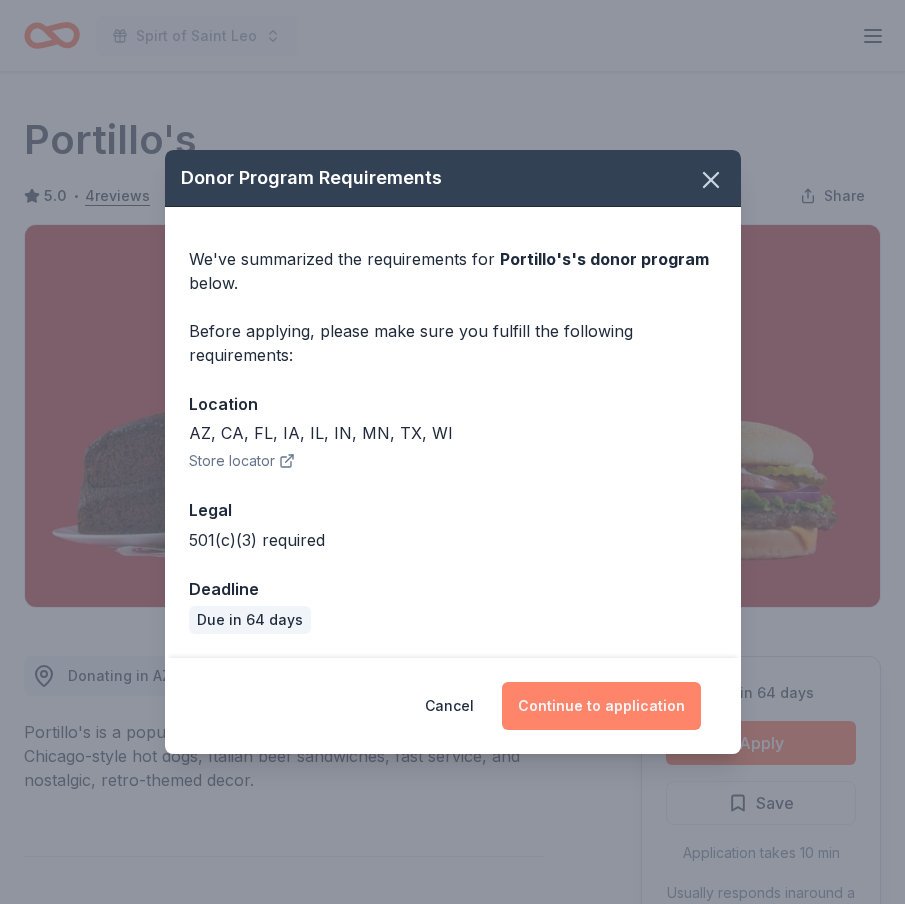 click on "Continue to application" at bounding box center [601, 706] 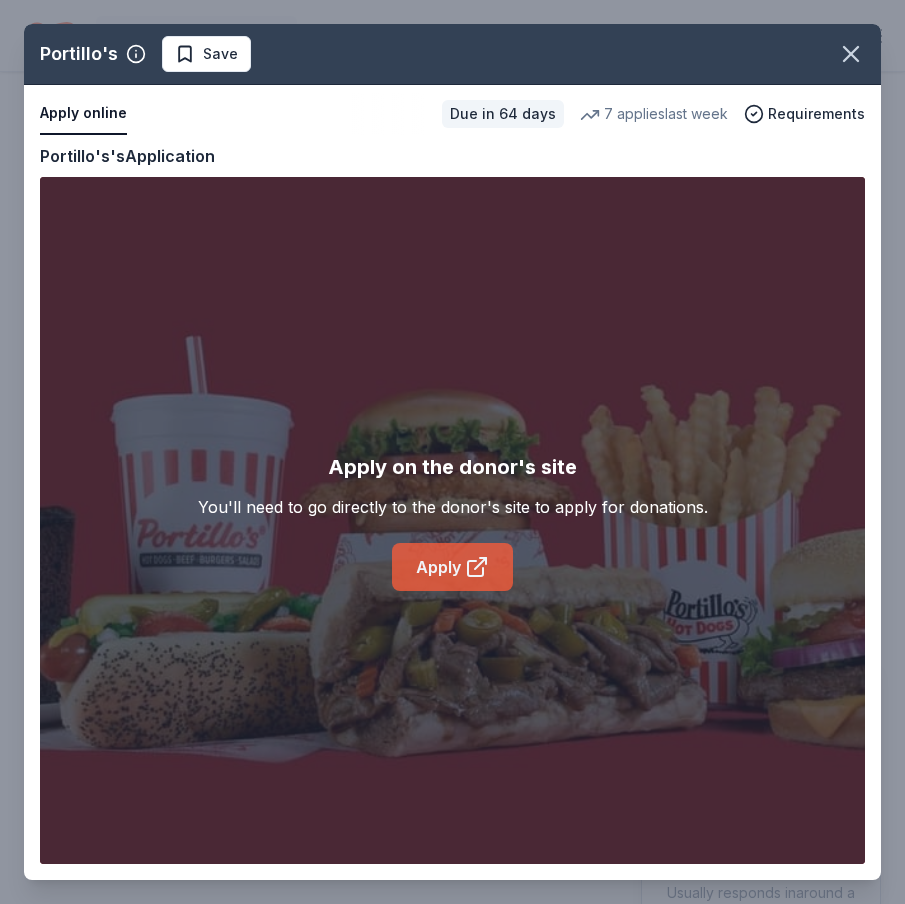 click on "Apply" at bounding box center (452, 567) 